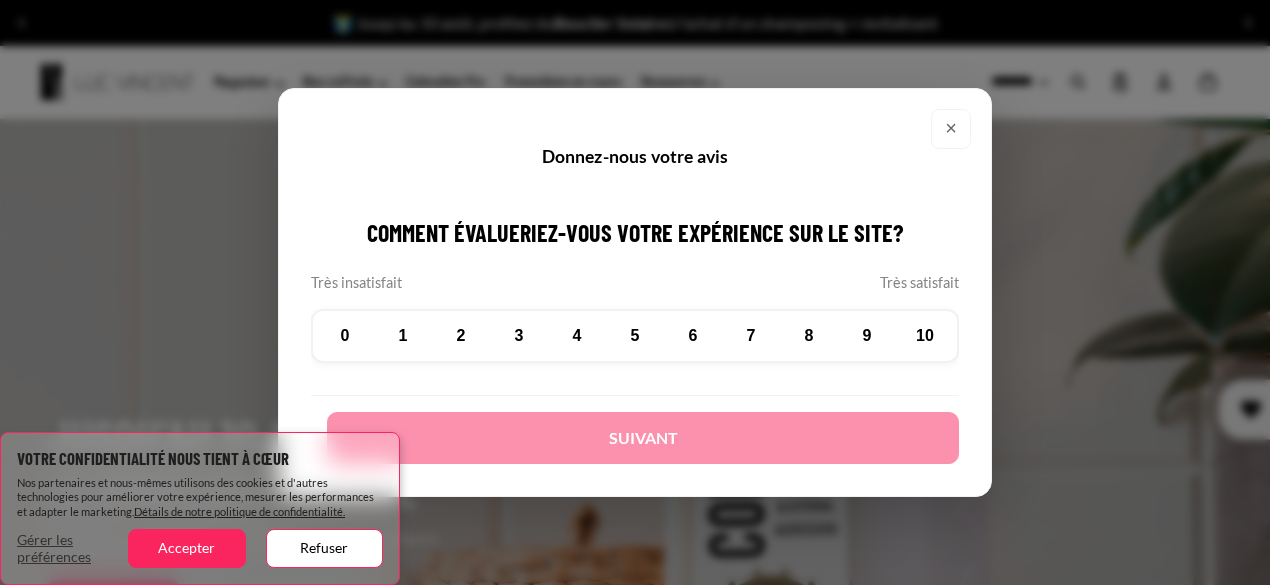 scroll, scrollTop: 0, scrollLeft: 0, axis: both 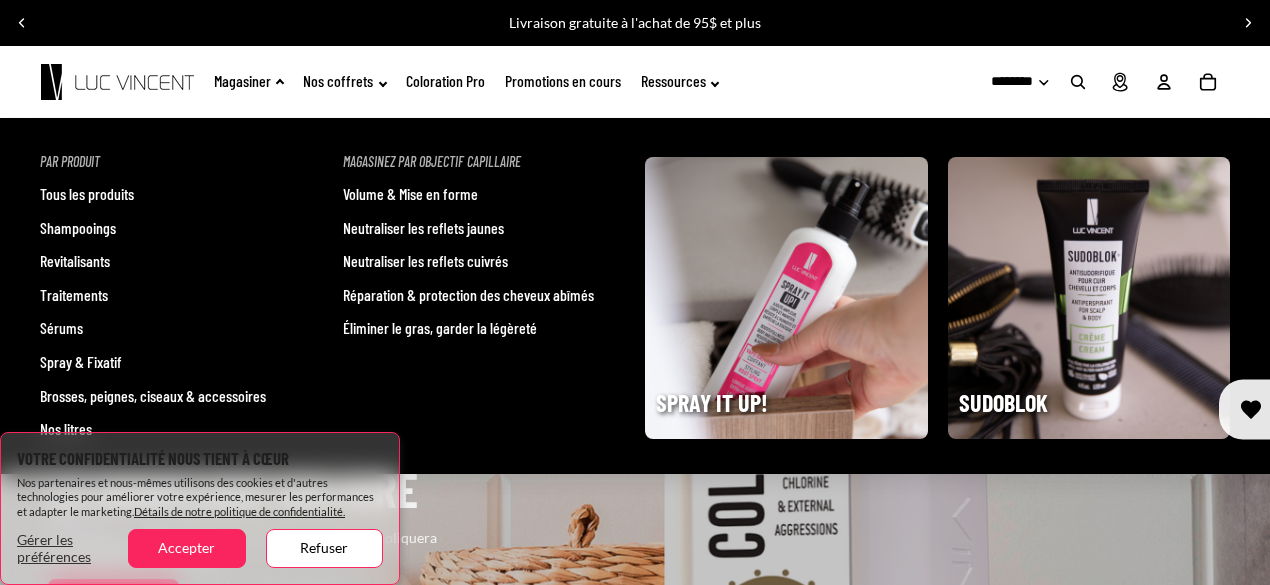 click on "Spray & Fixatif" at bounding box center (81, 362) 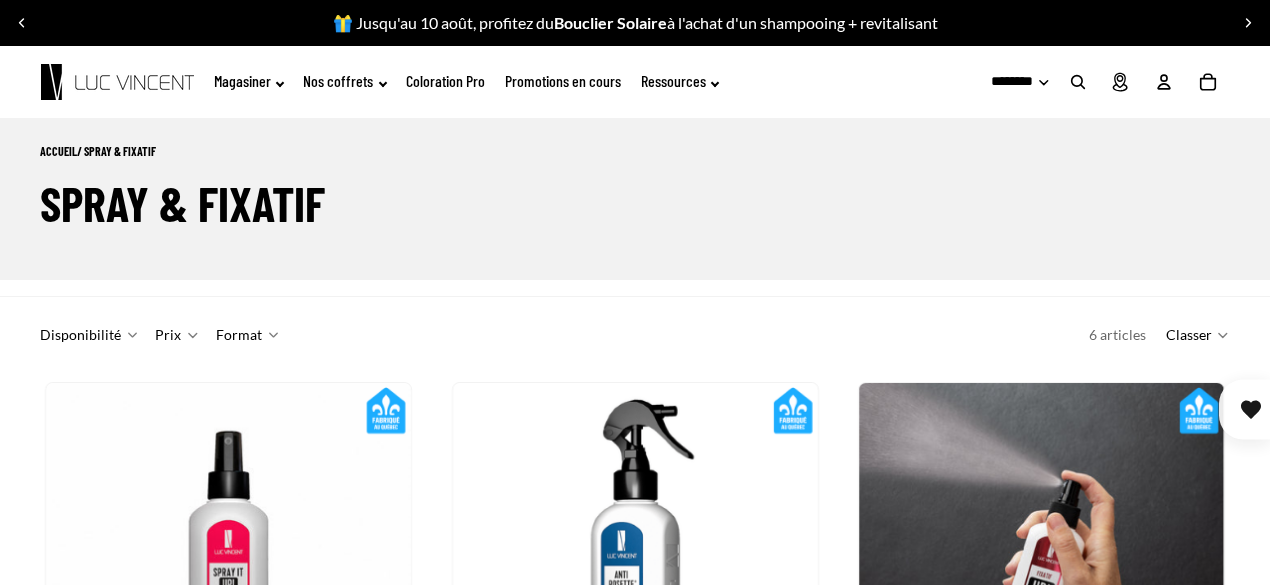 scroll, scrollTop: 0, scrollLeft: 0, axis: both 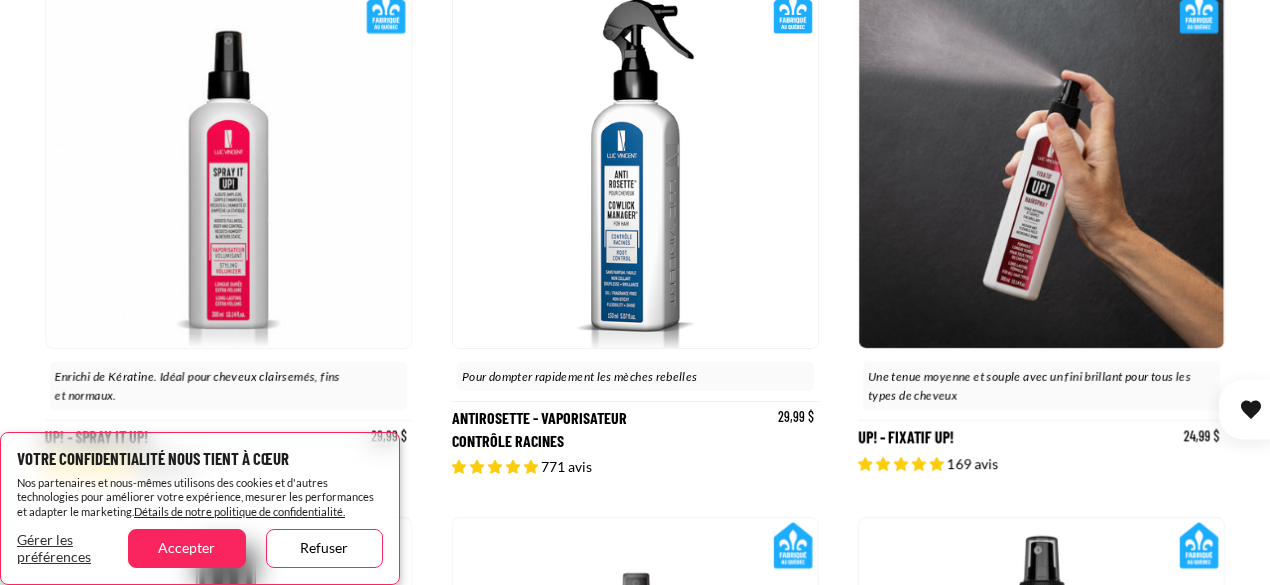 click at bounding box center (635, 165) 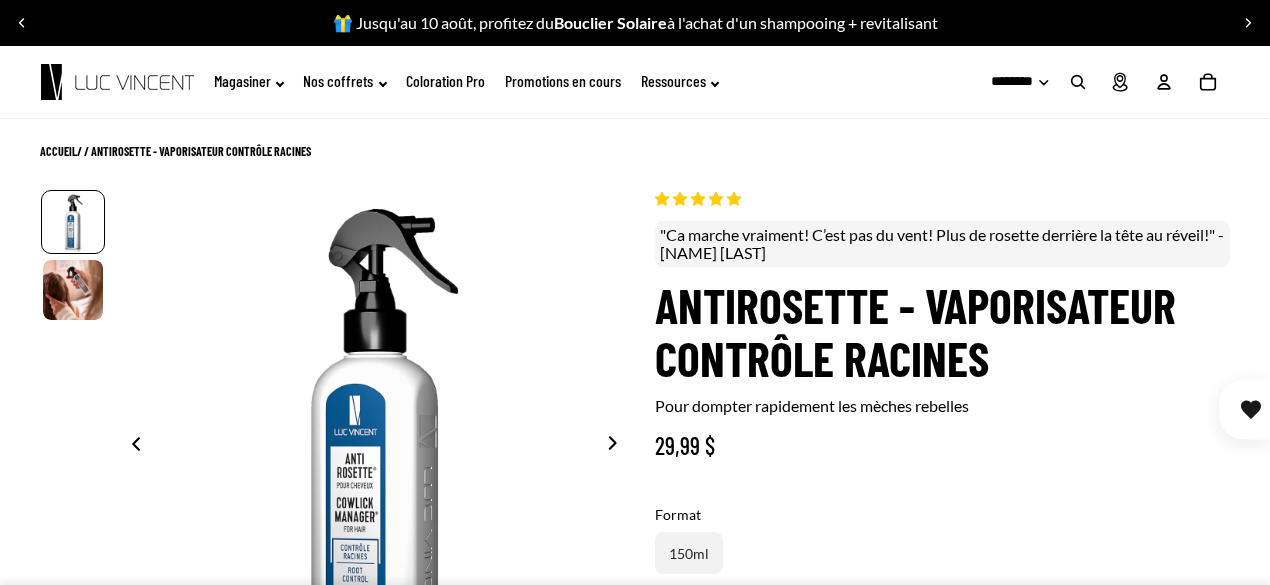 scroll, scrollTop: 0, scrollLeft: 0, axis: both 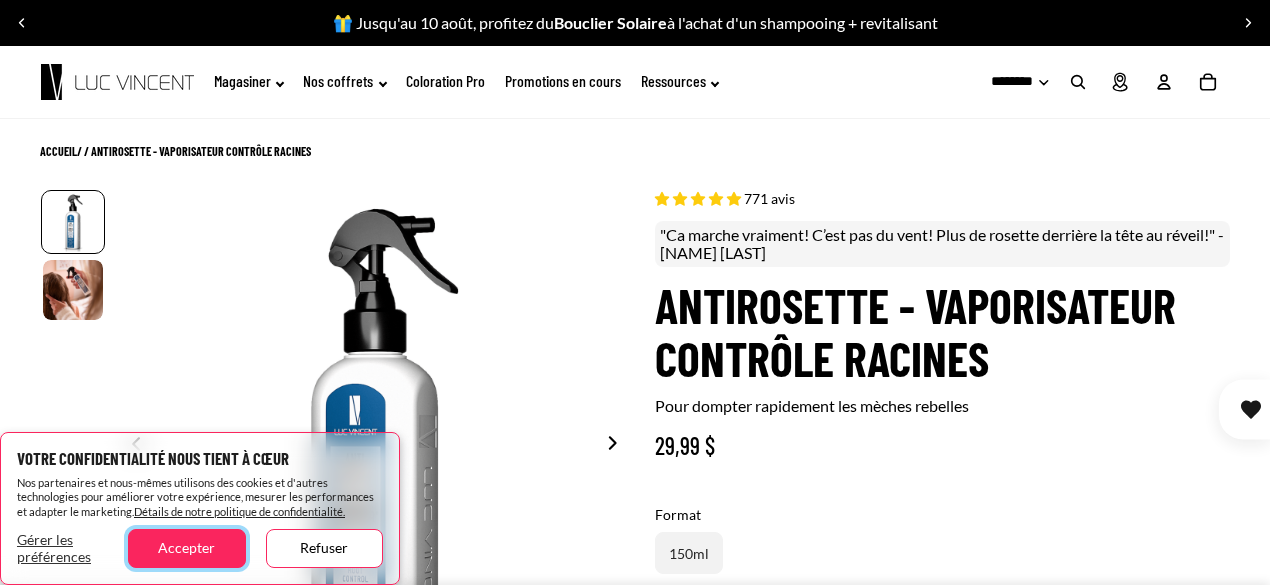 click on "Accepter" at bounding box center (186, 548) 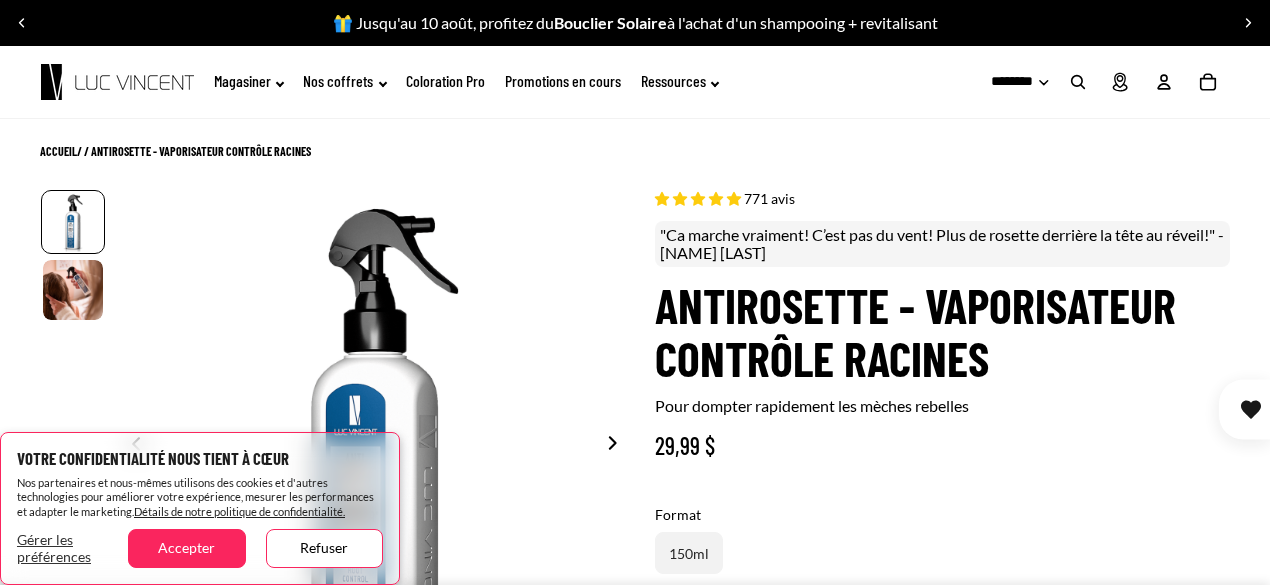 click 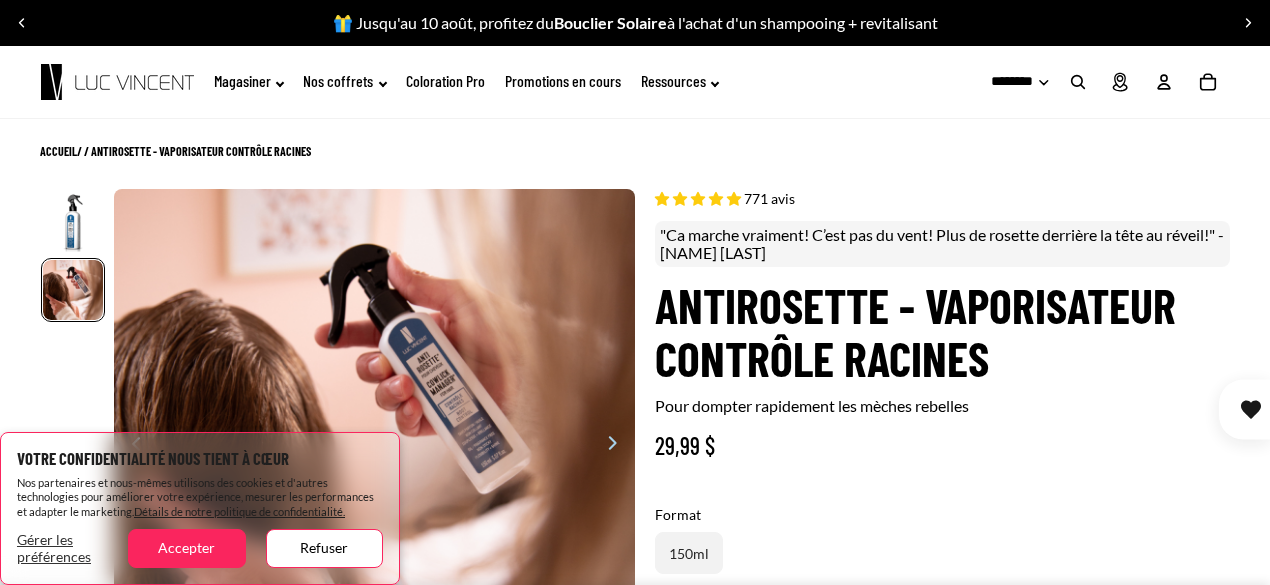 scroll, scrollTop: 0, scrollLeft: 522, axis: horizontal 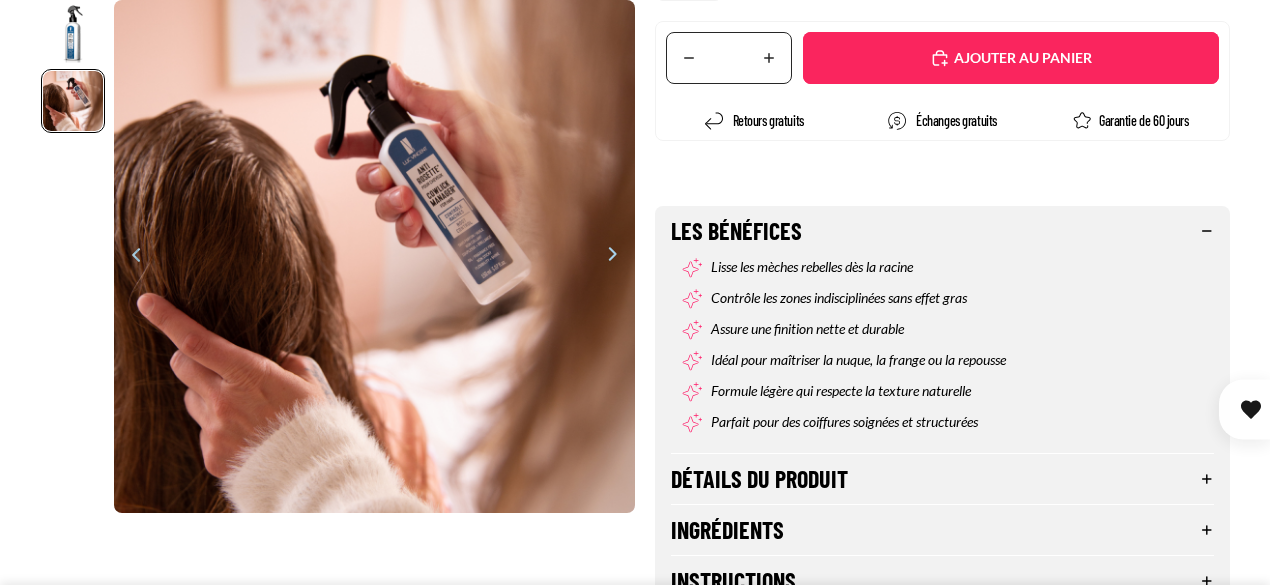 click on "Détails du produit" at bounding box center [942, 479] 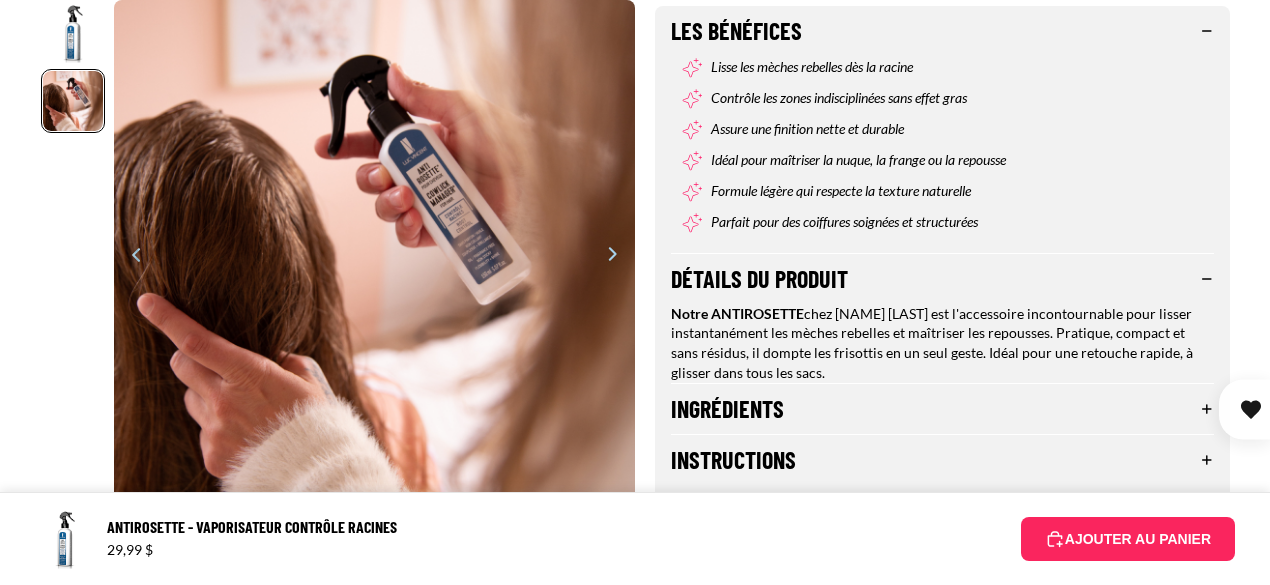 scroll, scrollTop: 900, scrollLeft: 0, axis: vertical 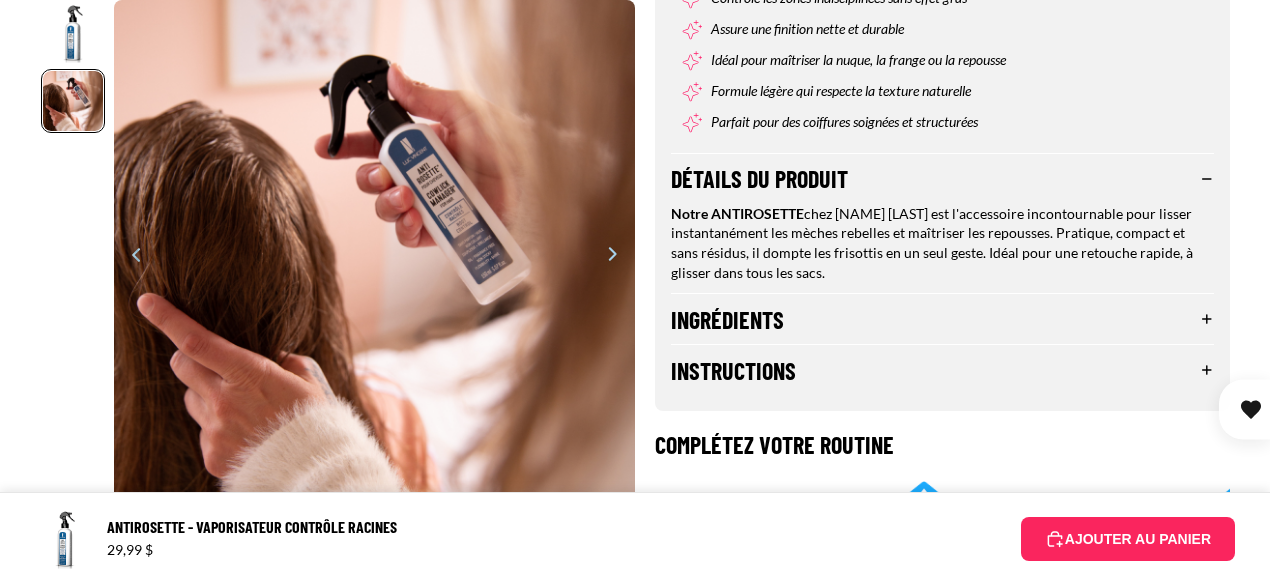 click on "Instructions" at bounding box center [942, 370] 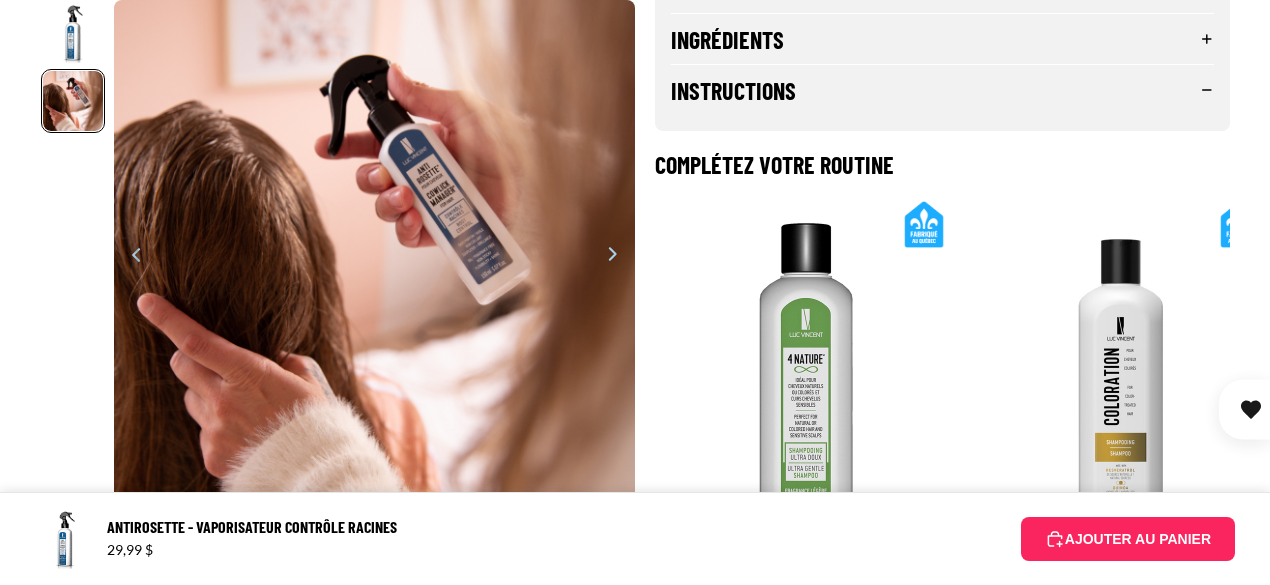 scroll, scrollTop: 1300, scrollLeft: 0, axis: vertical 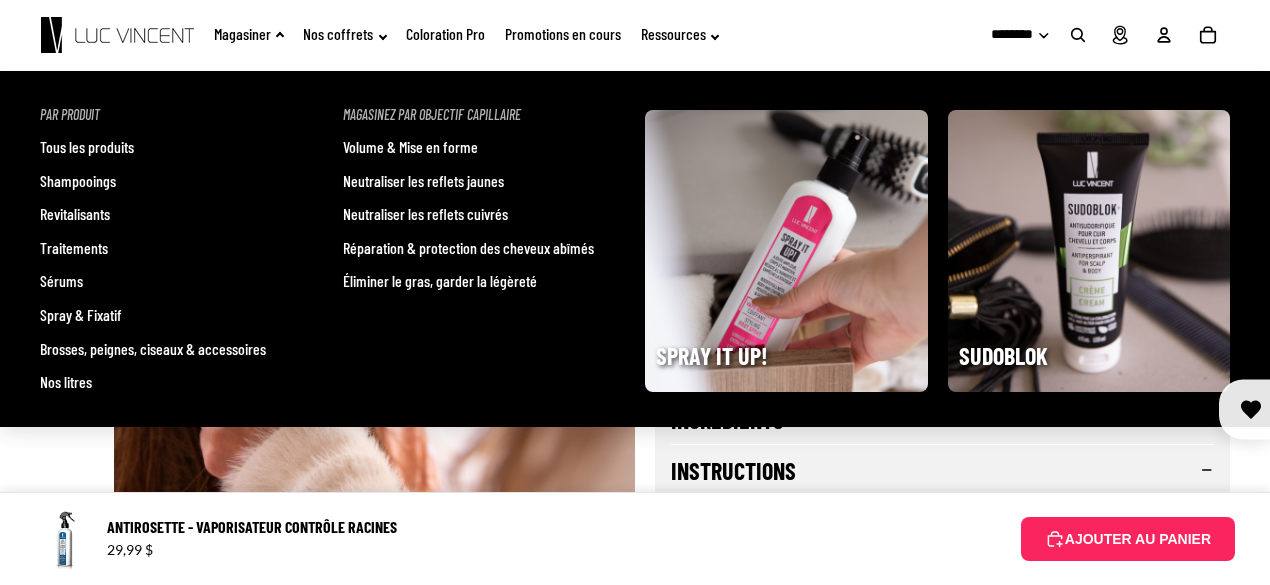 click on "Spray & Fixatif" at bounding box center [81, 315] 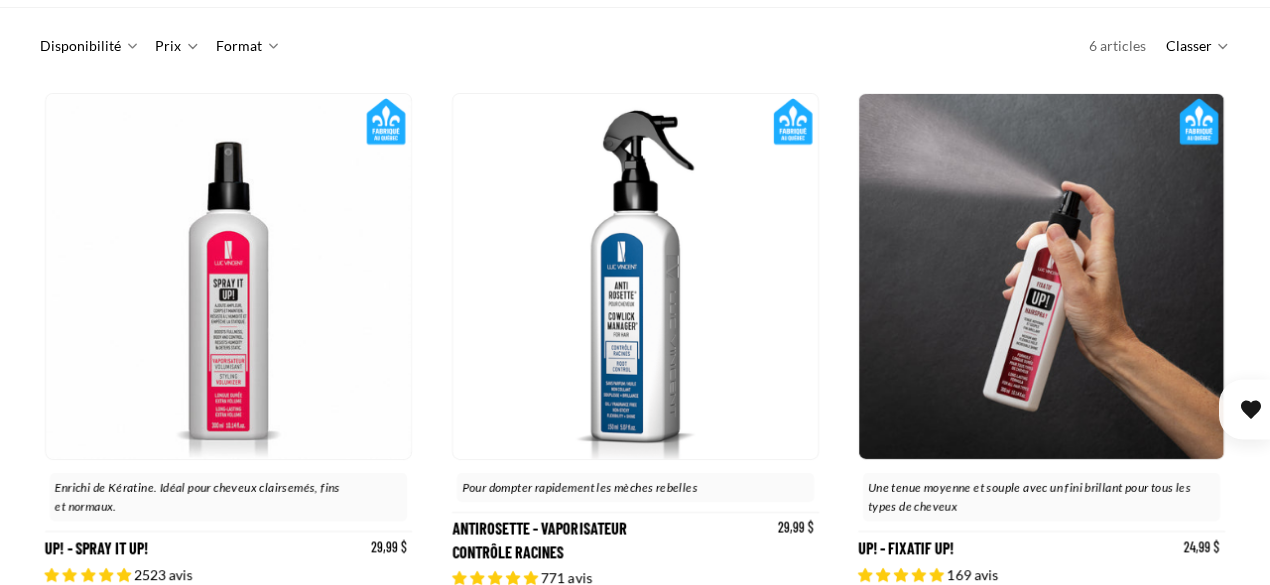 scroll, scrollTop: 300, scrollLeft: 0, axis: vertical 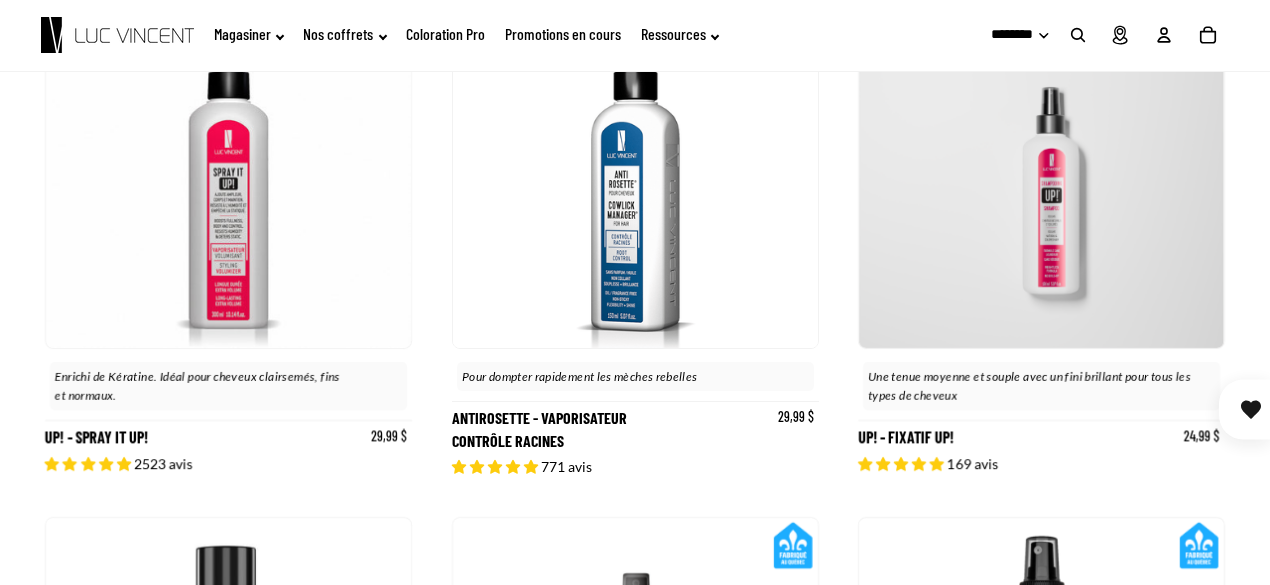 click 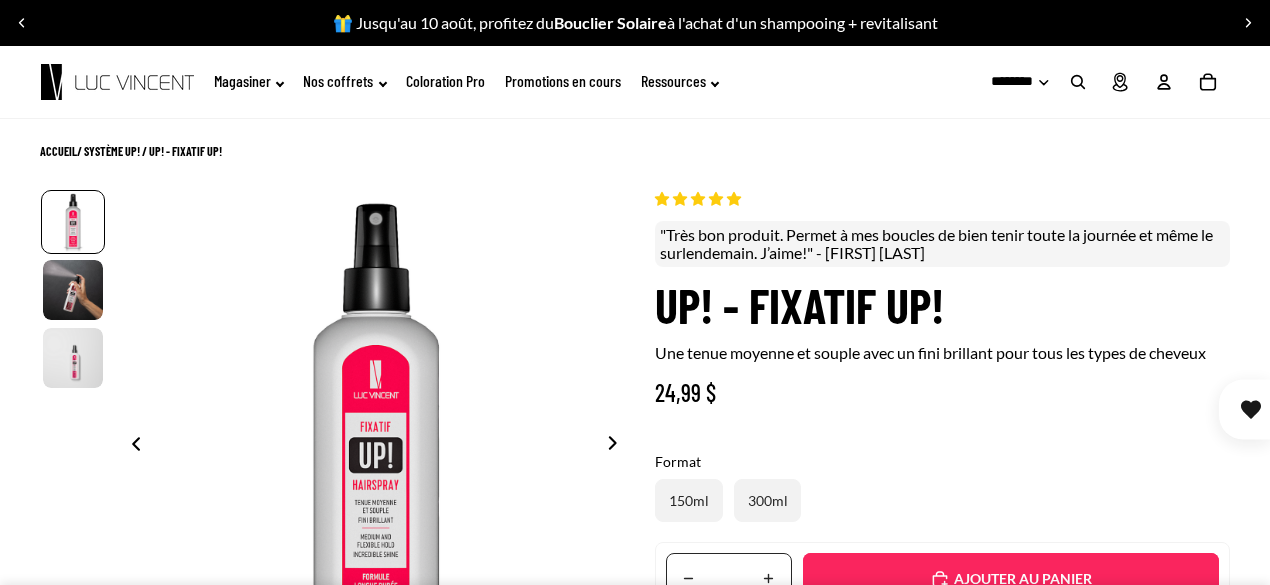 scroll, scrollTop: 0, scrollLeft: 0, axis: both 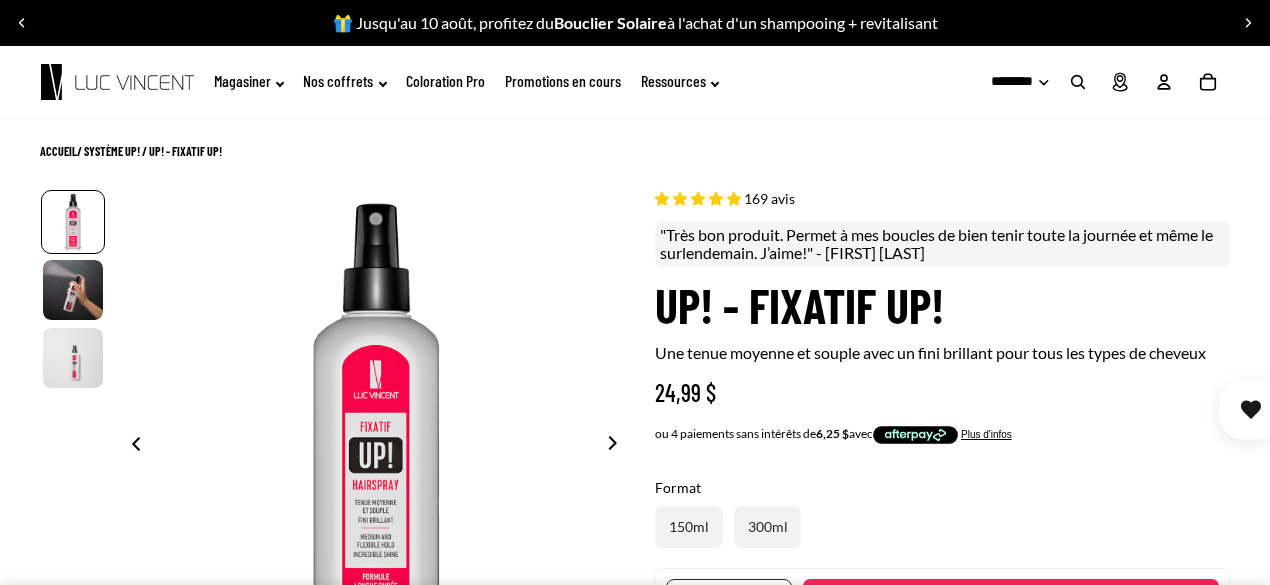 click 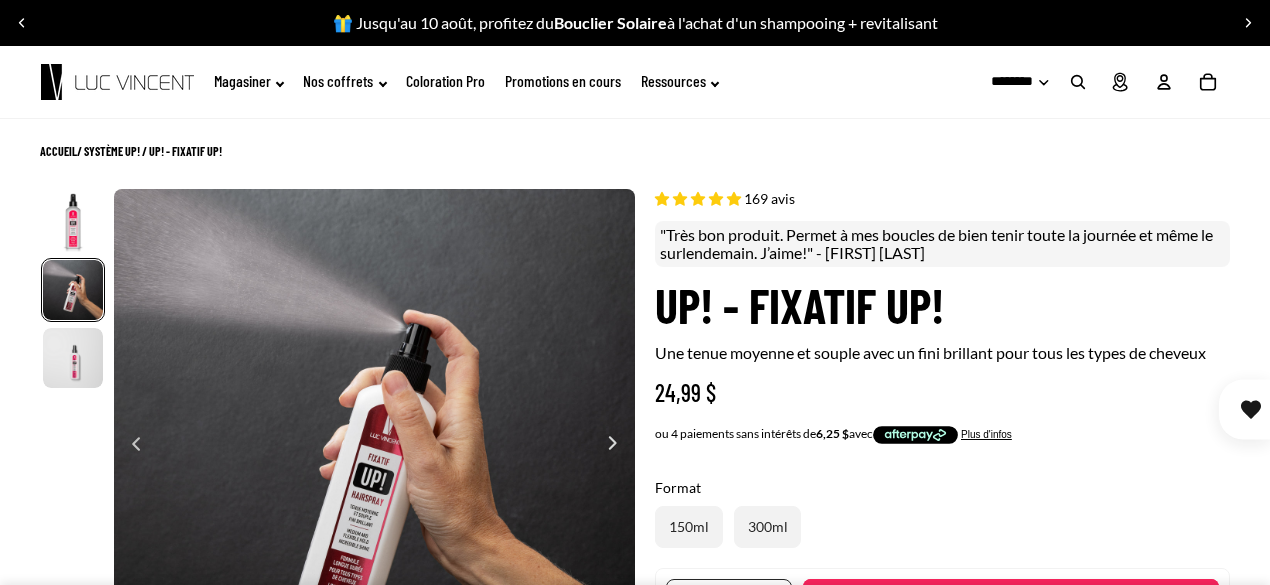scroll, scrollTop: 0, scrollLeft: 522, axis: horizontal 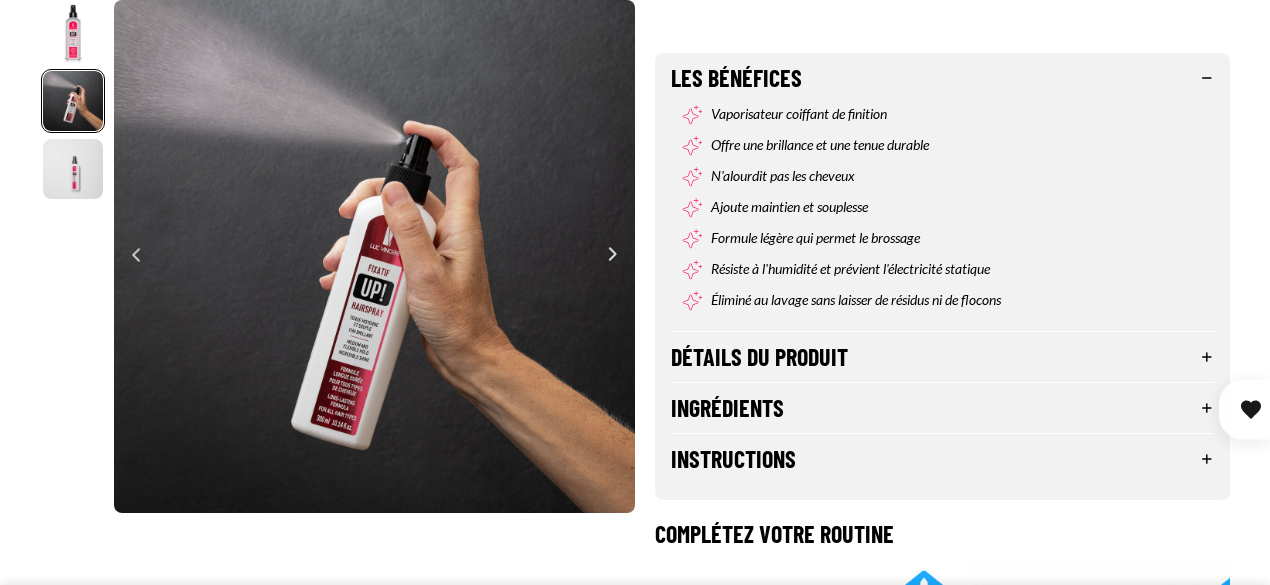 click on "Détails du produit" at bounding box center [942, 357] 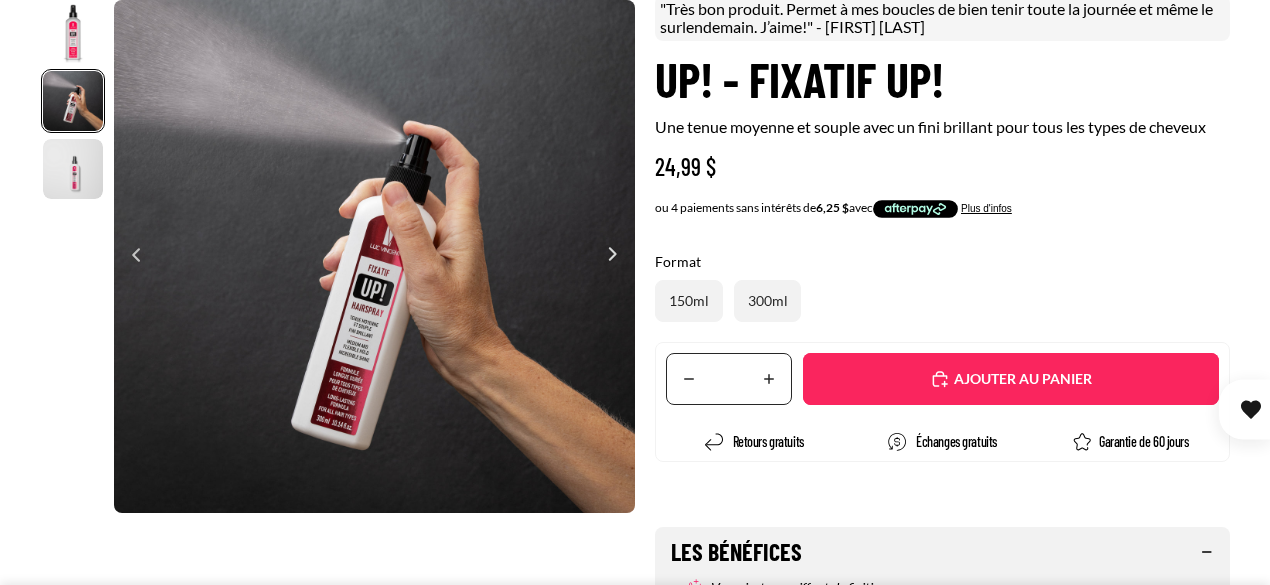 scroll, scrollTop: 0, scrollLeft: 0, axis: both 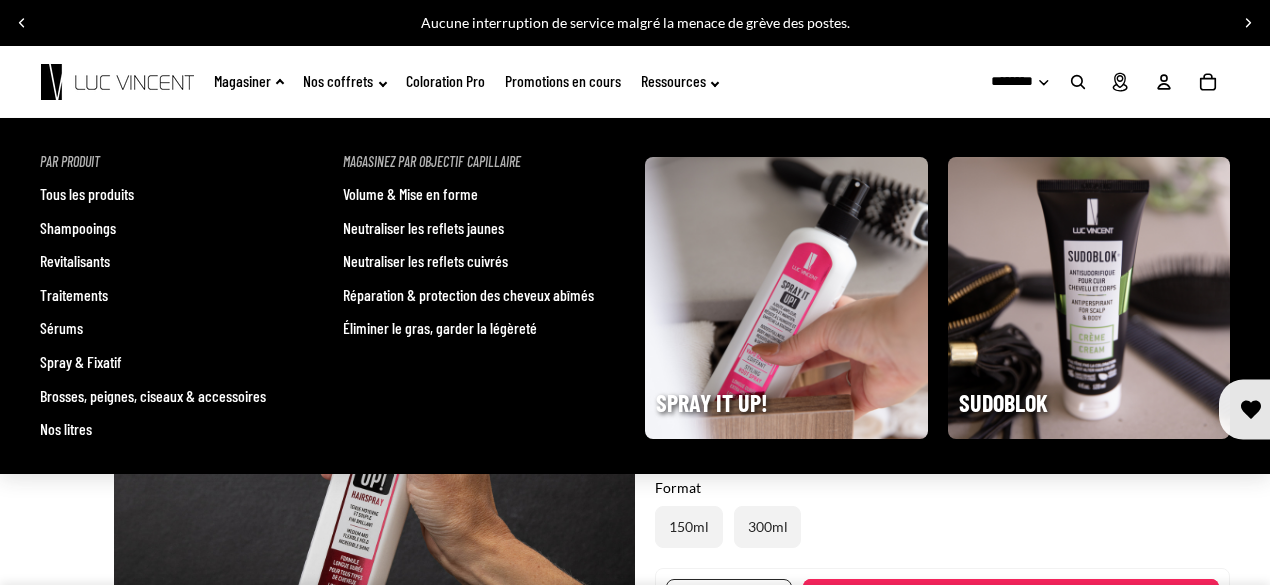 click on "Volume & Mise en forme" at bounding box center (410, 194) 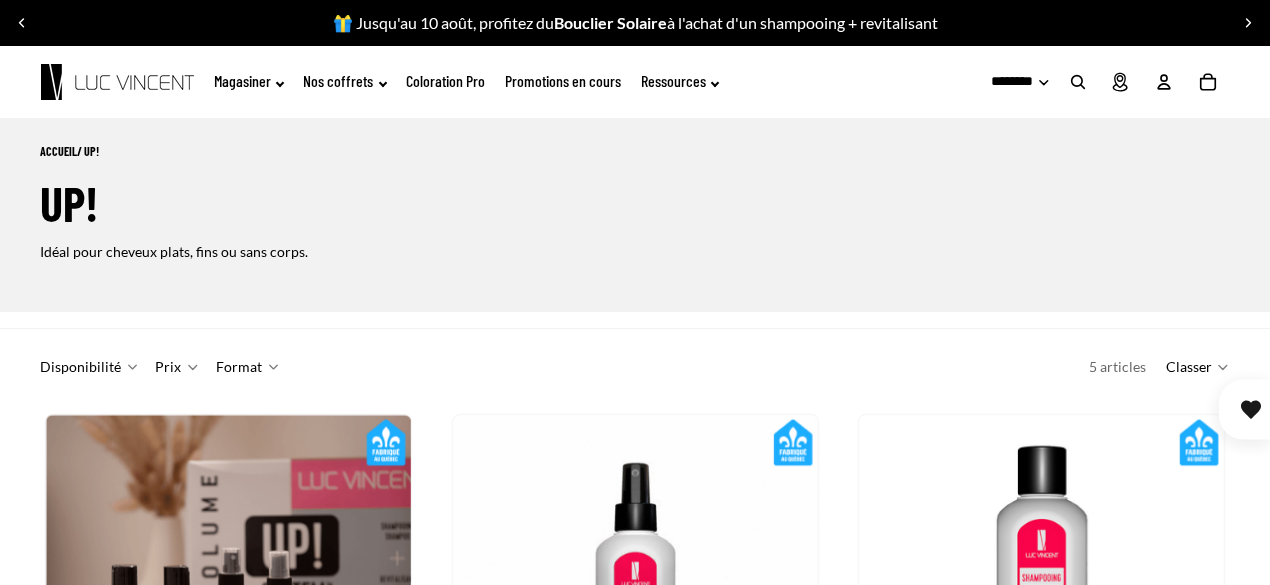scroll, scrollTop: 0, scrollLeft: 0, axis: both 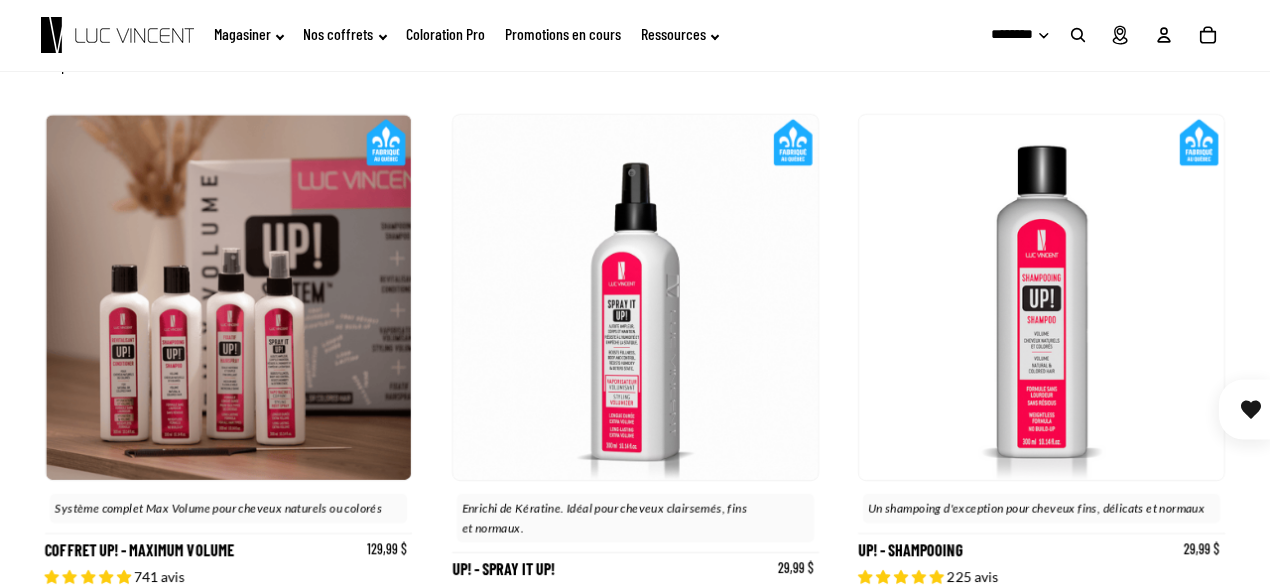 click 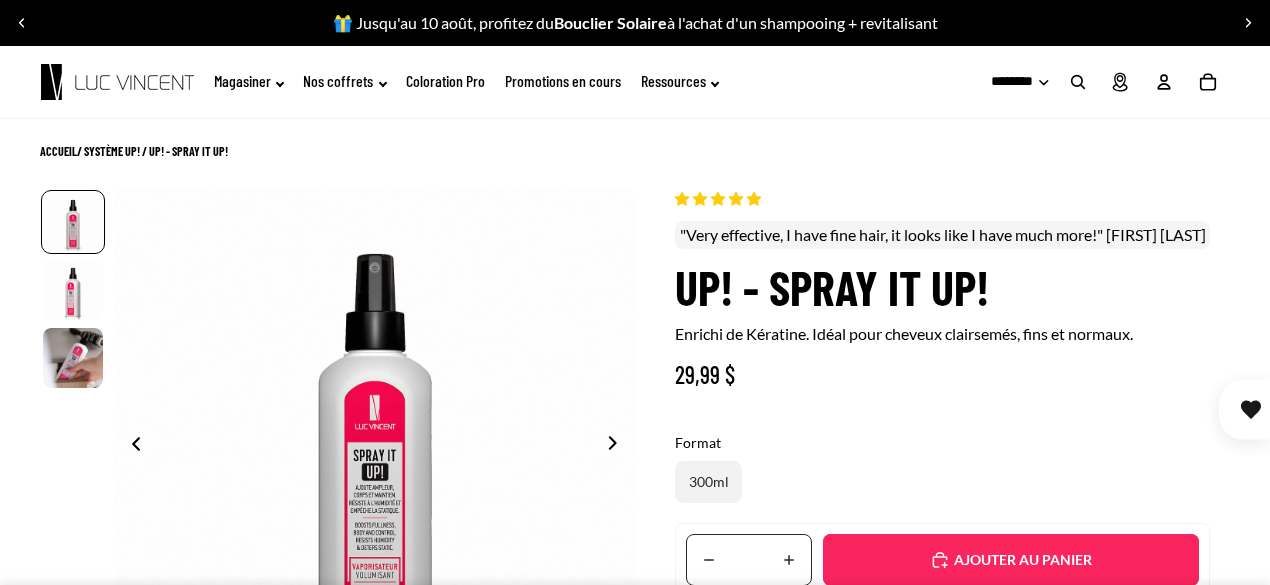 click 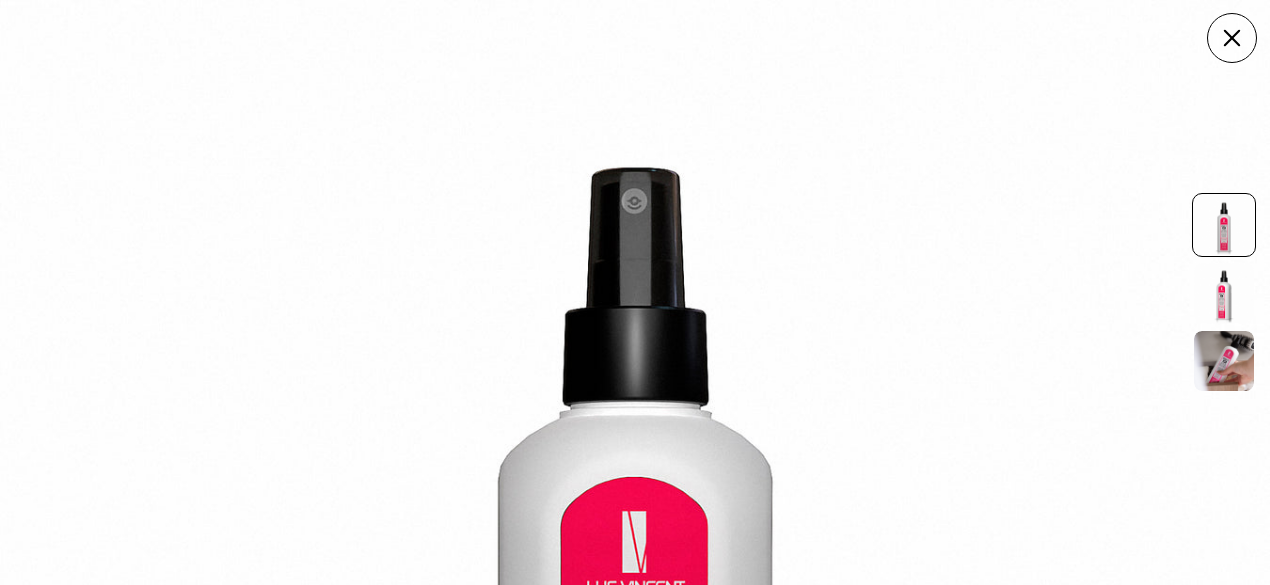 click at bounding box center [635, 1905] 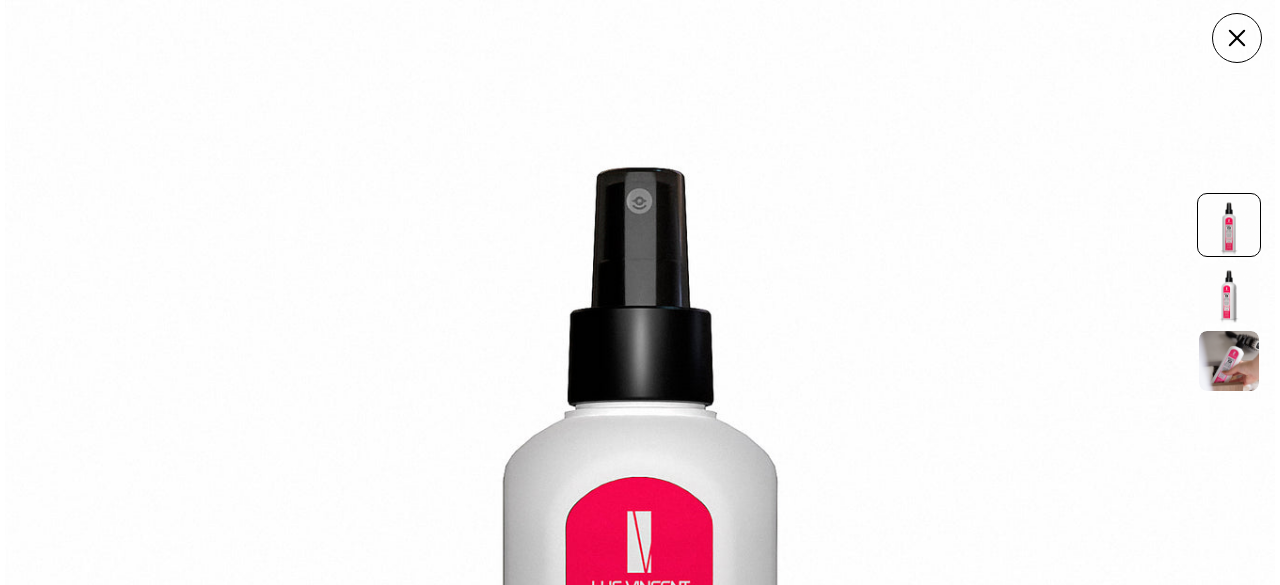 scroll, scrollTop: 100, scrollLeft: 0, axis: vertical 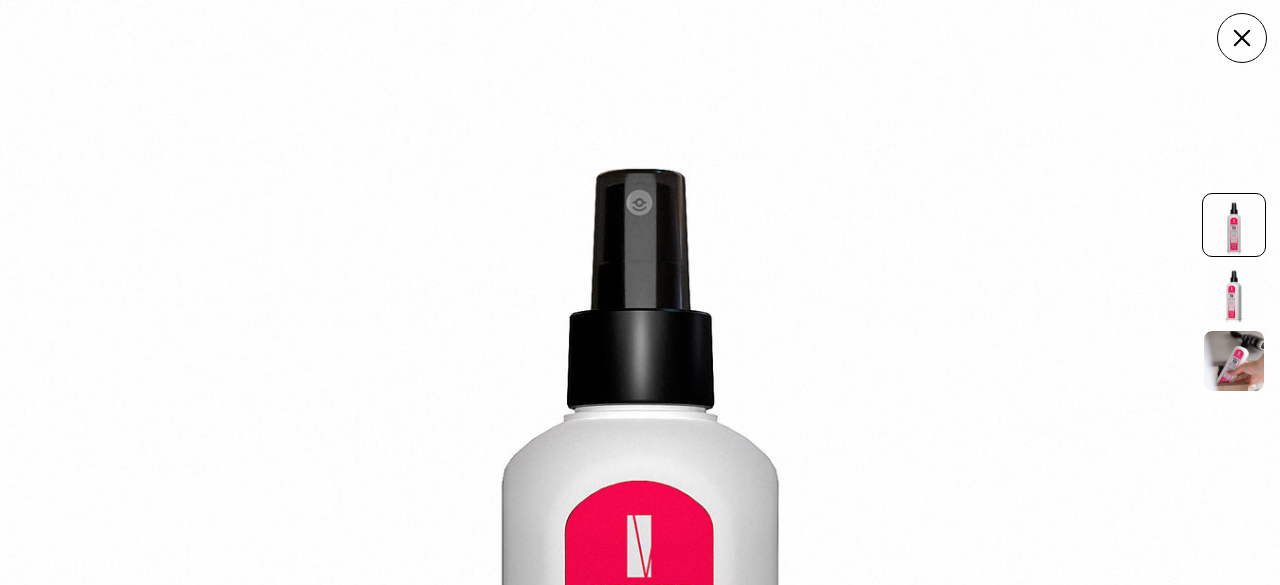 select on "**********" 